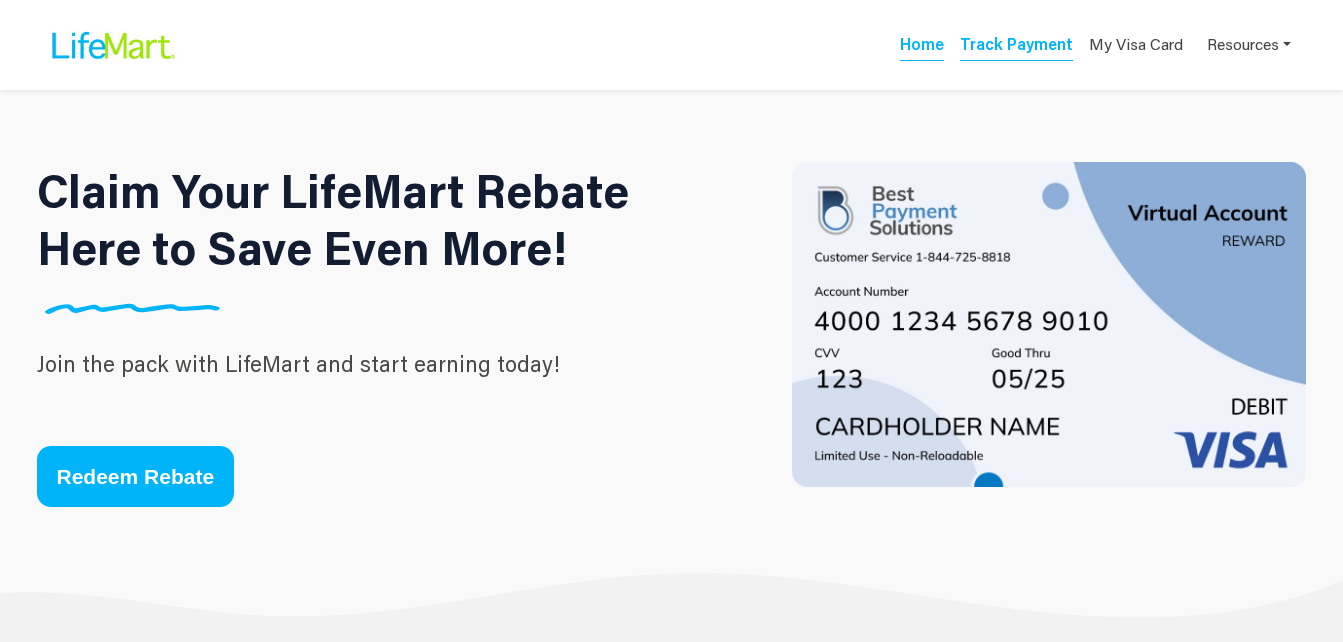 drag, startPoint x: 0, startPoint y: 0, endPoint x: 1021, endPoint y: 46, distance: 1022.0357 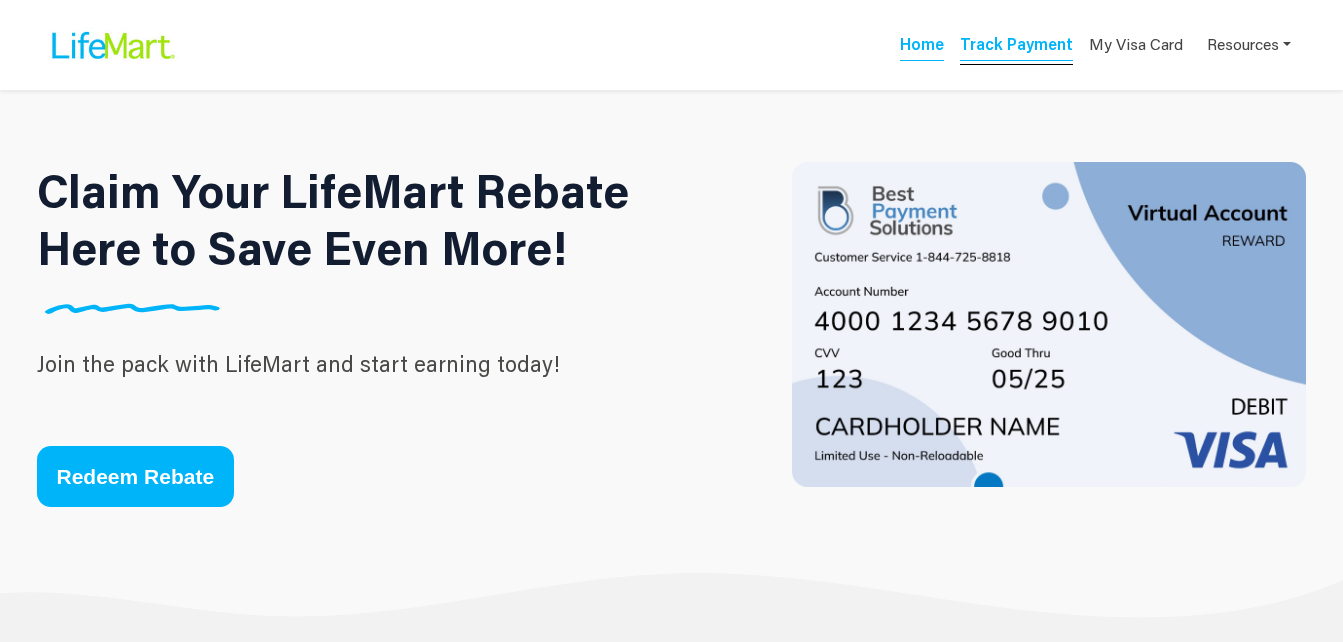 click on "Track Payment" at bounding box center (1016, 47) 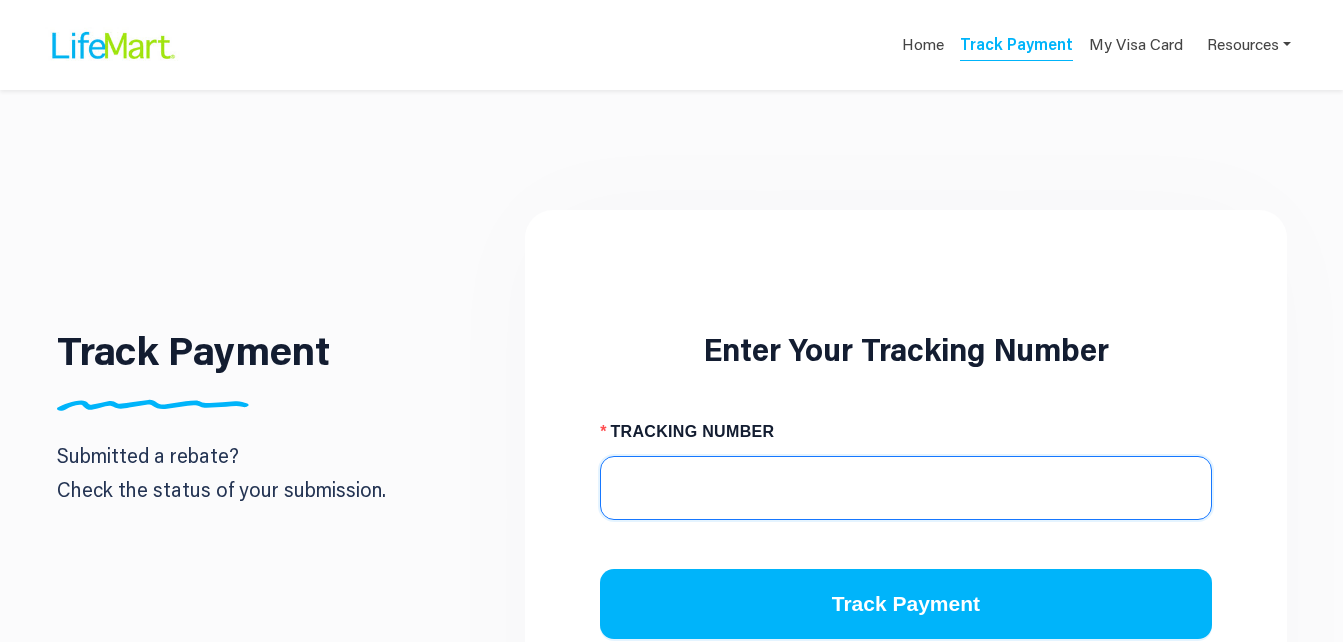 click on "TRACKING NUMBER" at bounding box center (905, 488) 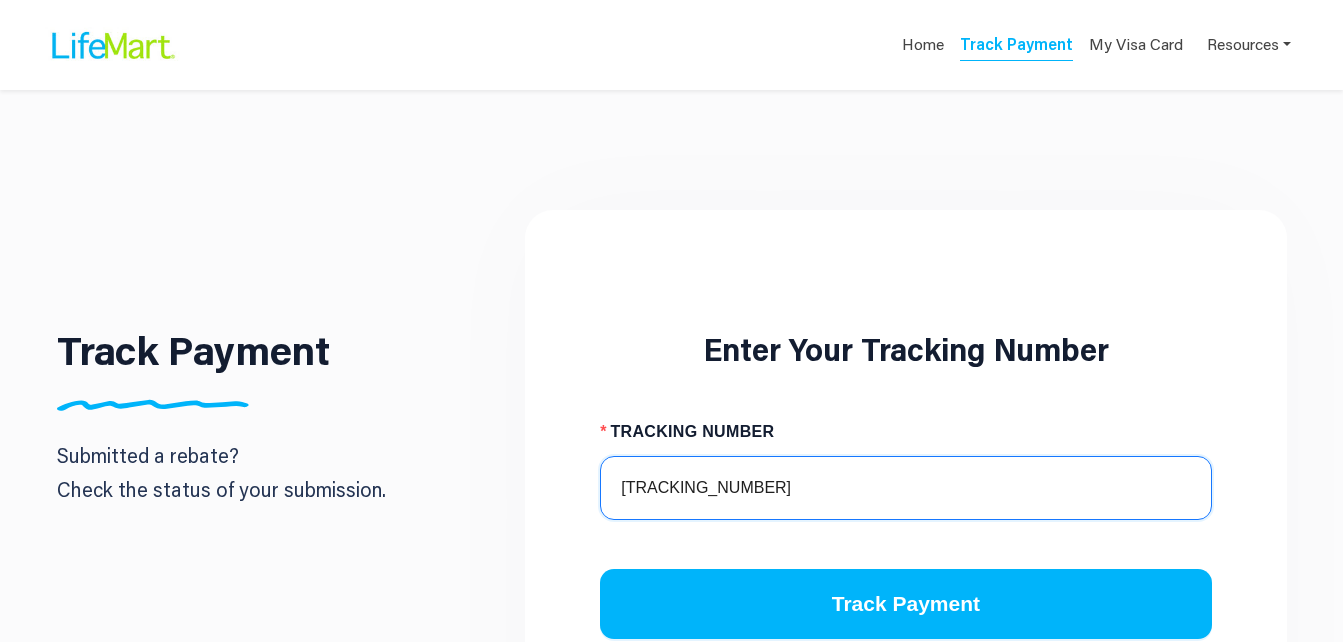 click on "Track Payment" at bounding box center (905, 604) 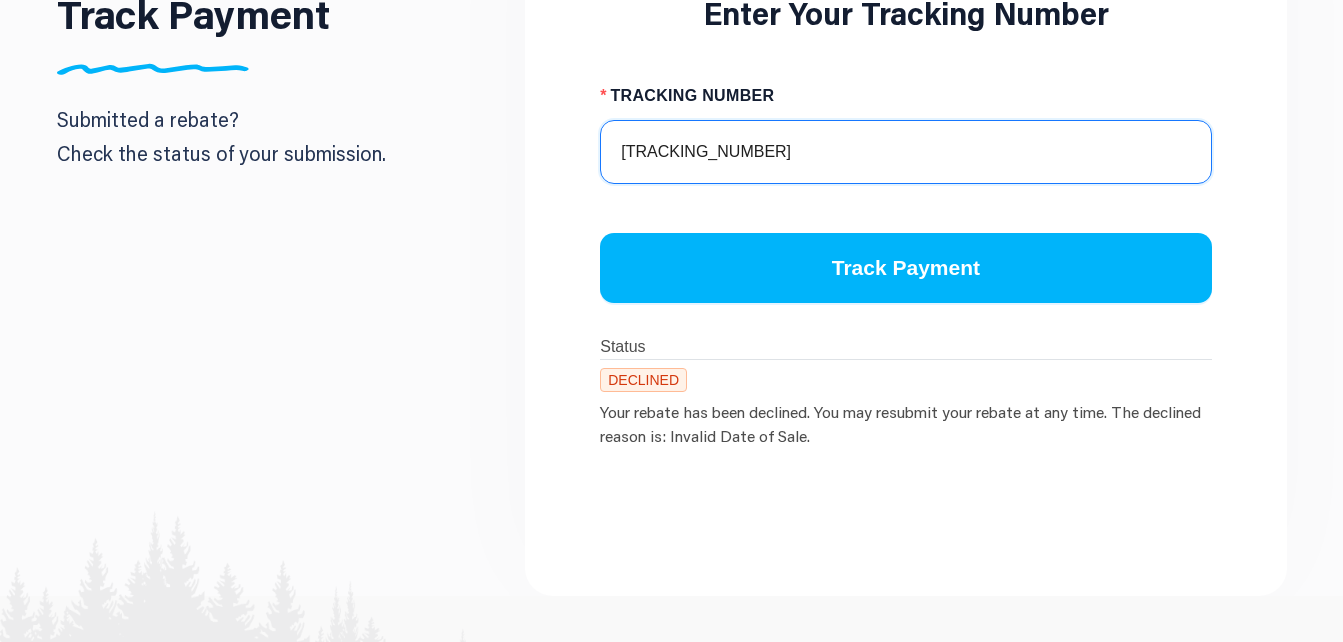 scroll, scrollTop: 300, scrollLeft: 0, axis: vertical 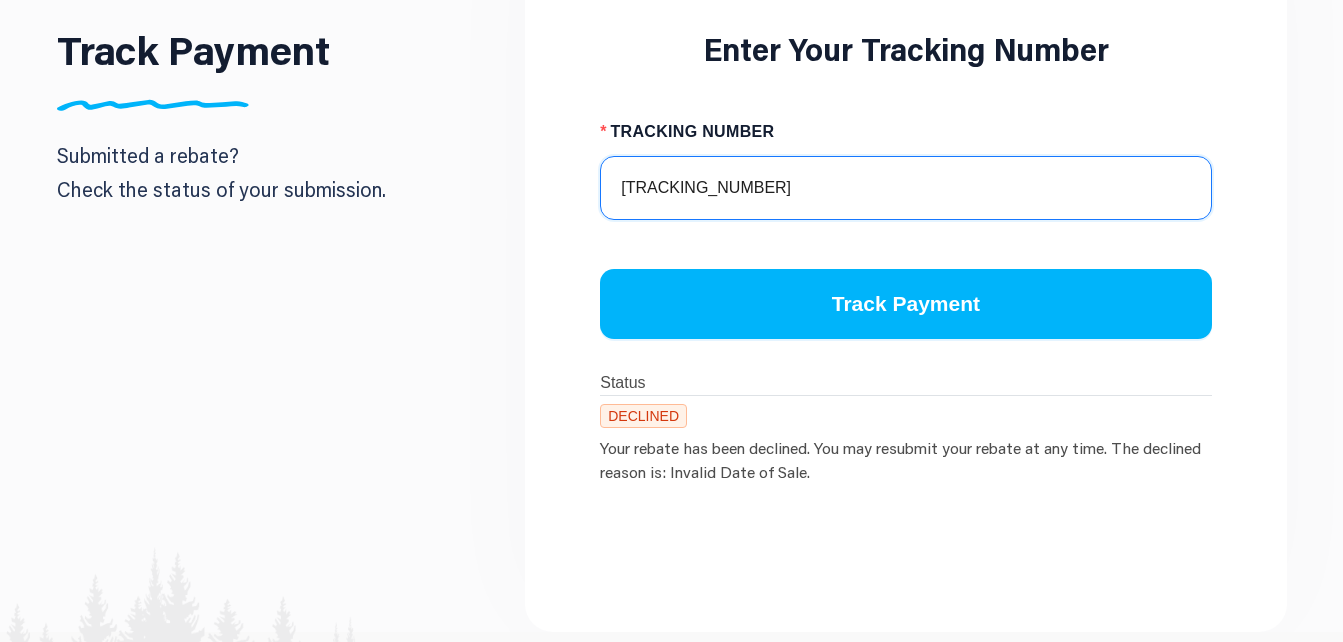 drag, startPoint x: 660, startPoint y: 191, endPoint x: 532, endPoint y: 189, distance: 128.01562 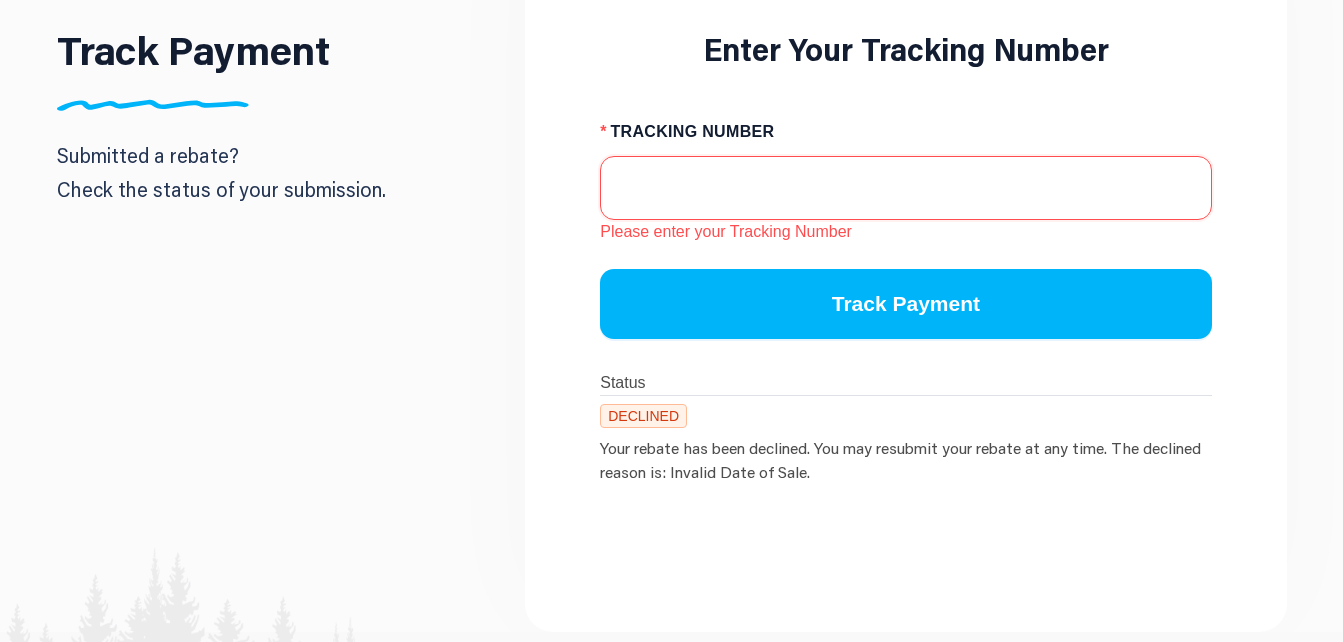 paste on "[TRACKING_NUMBER]" 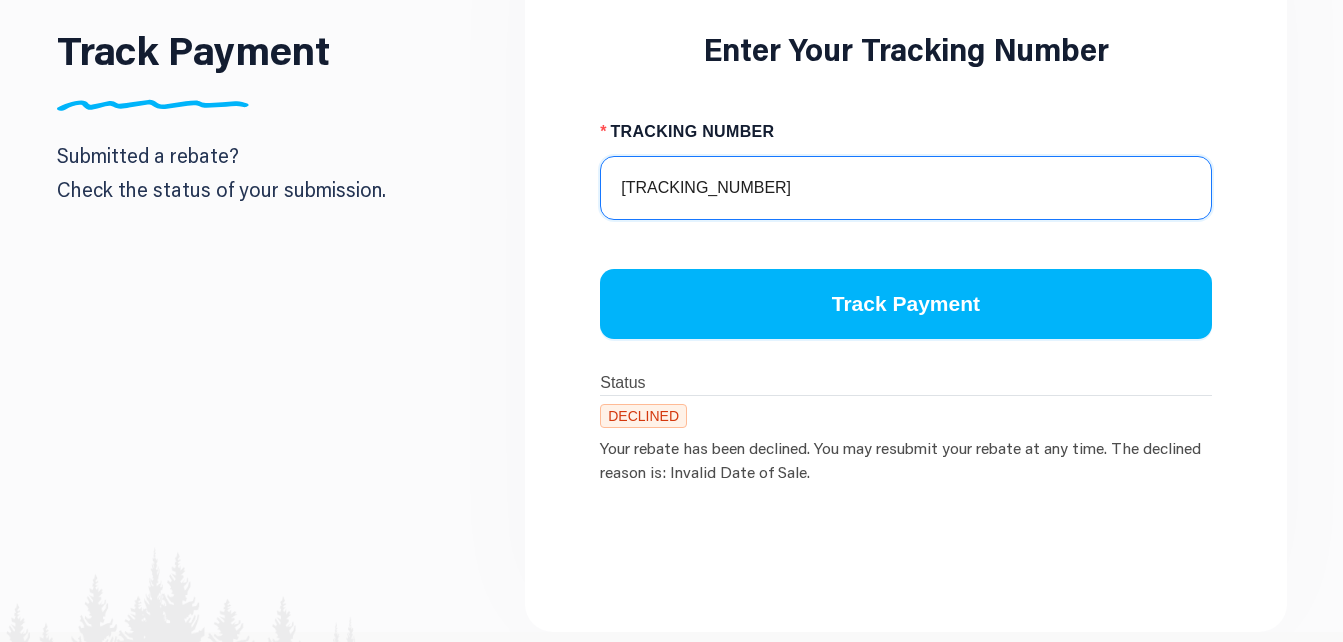 click on "Track Payment" at bounding box center (905, 304) 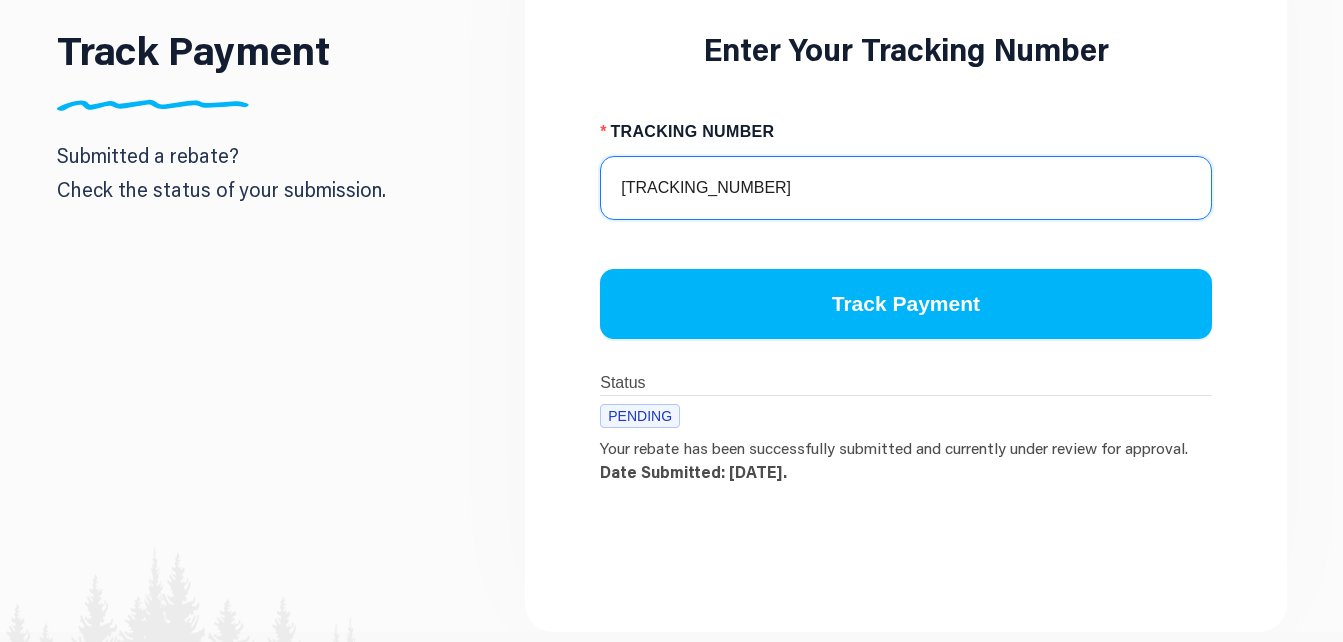 drag, startPoint x: 749, startPoint y: 195, endPoint x: 459, endPoint y: 190, distance: 290.0431 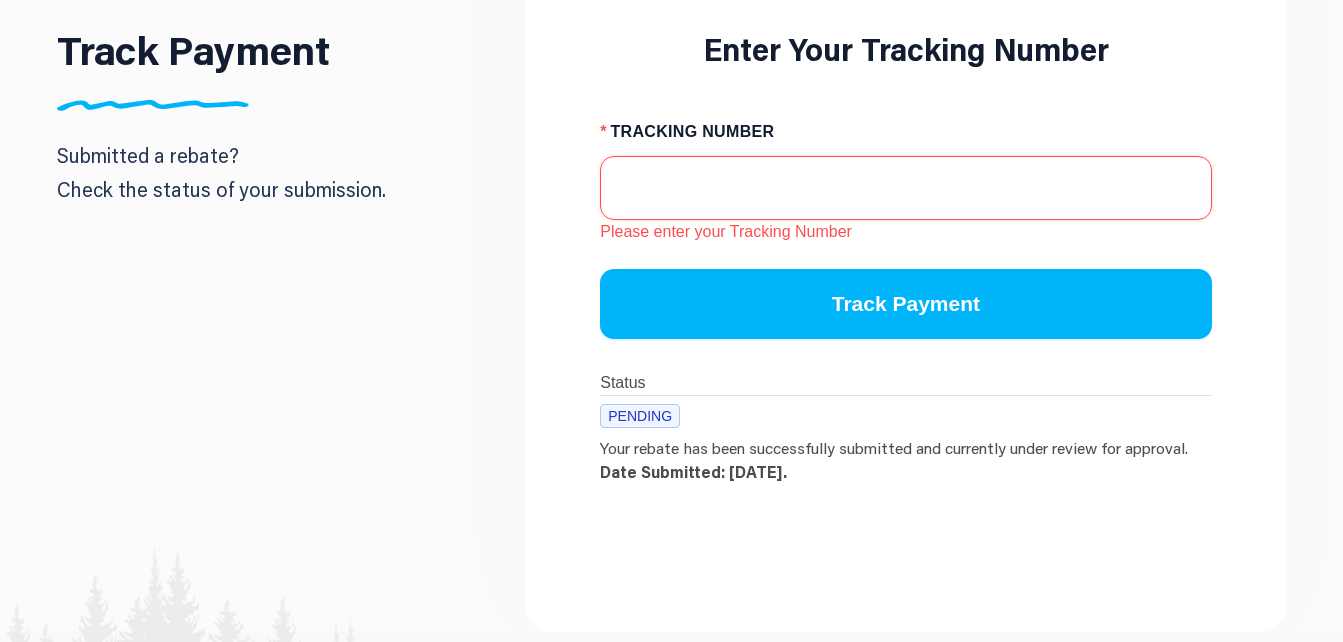 paste on "[TRACKING_NUMBER]" 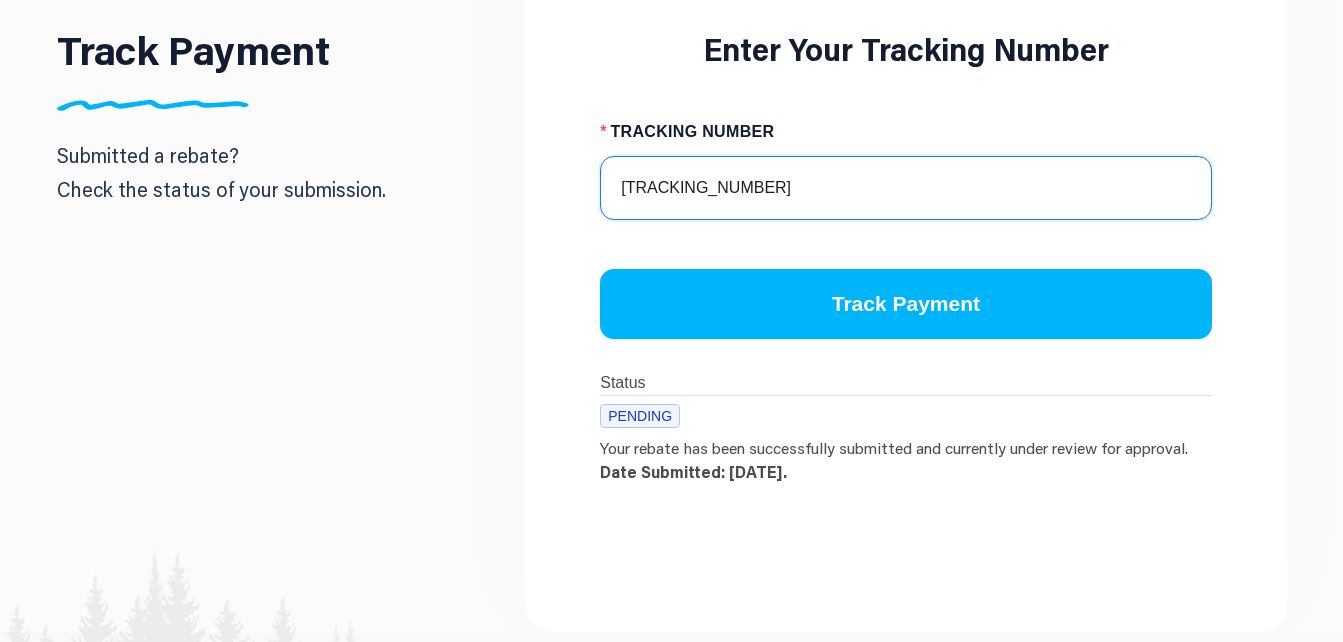 type on "[TRACKING_NUMBER]" 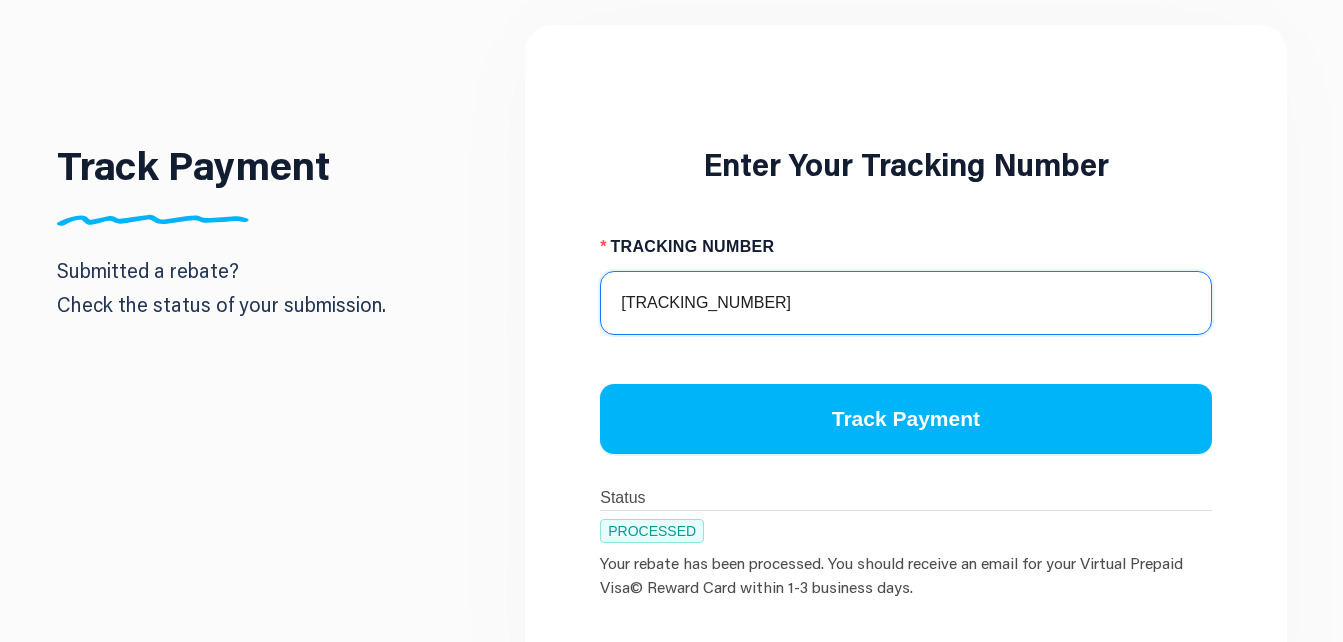 scroll, scrollTop: 0, scrollLeft: 0, axis: both 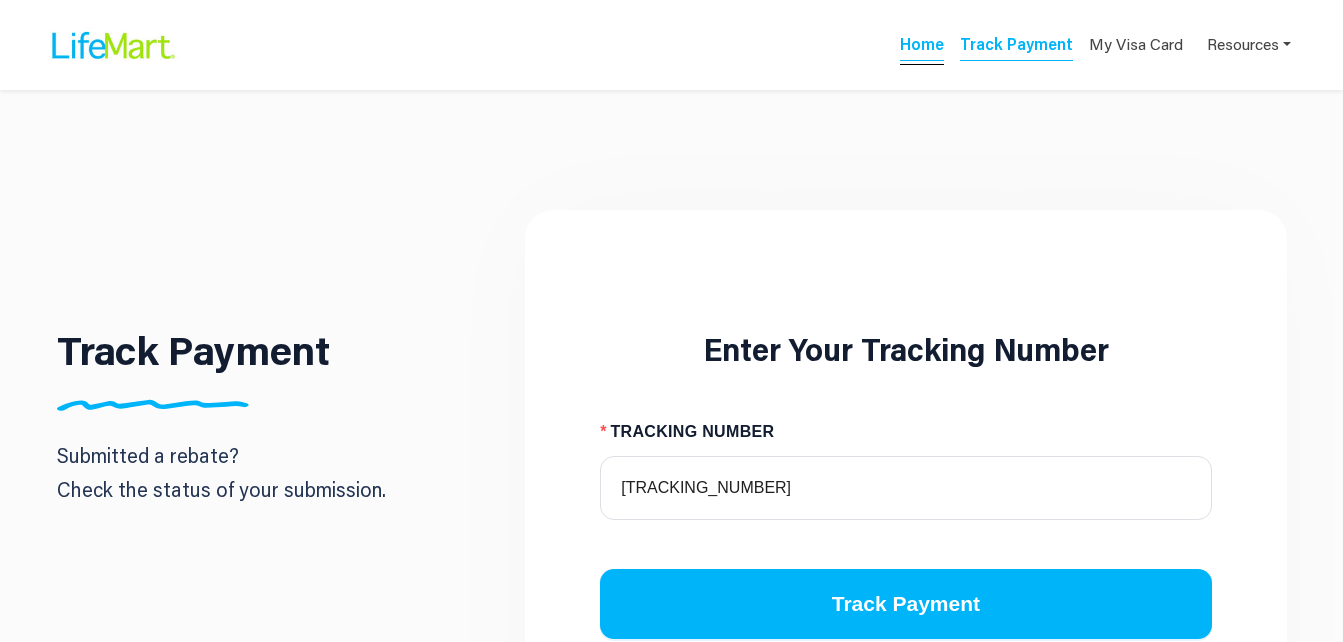click on "Home" at bounding box center [922, 47] 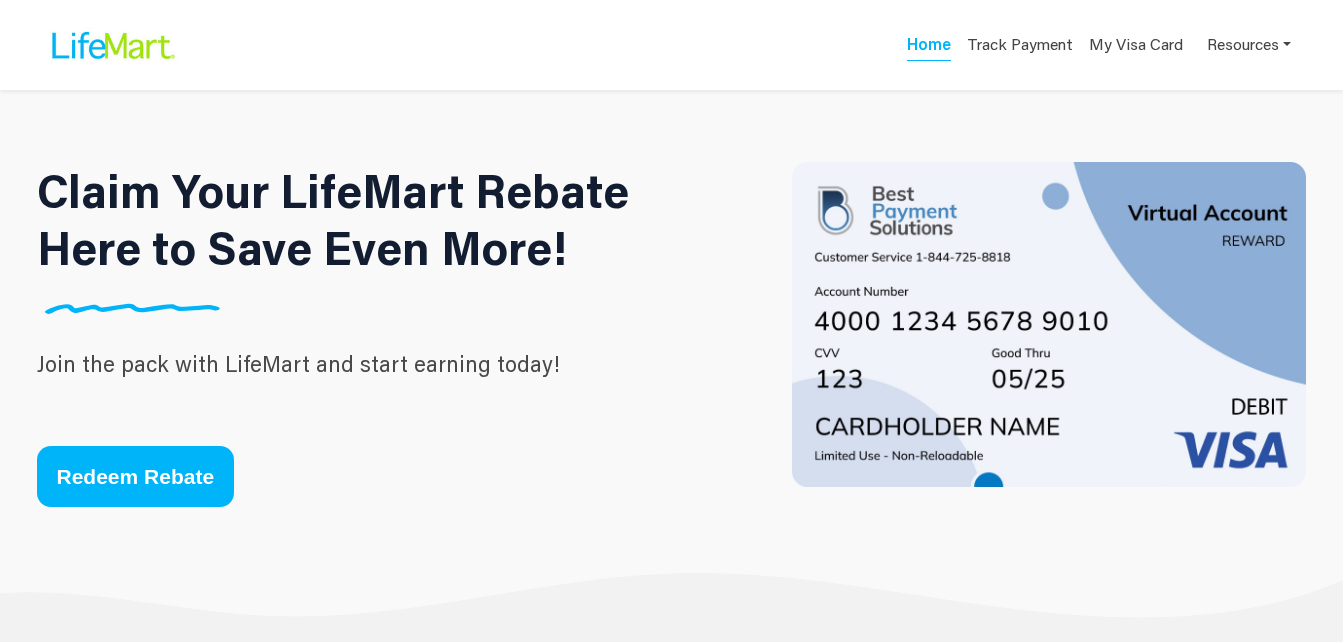 click on "Redeem Rebate" at bounding box center (136, 476) 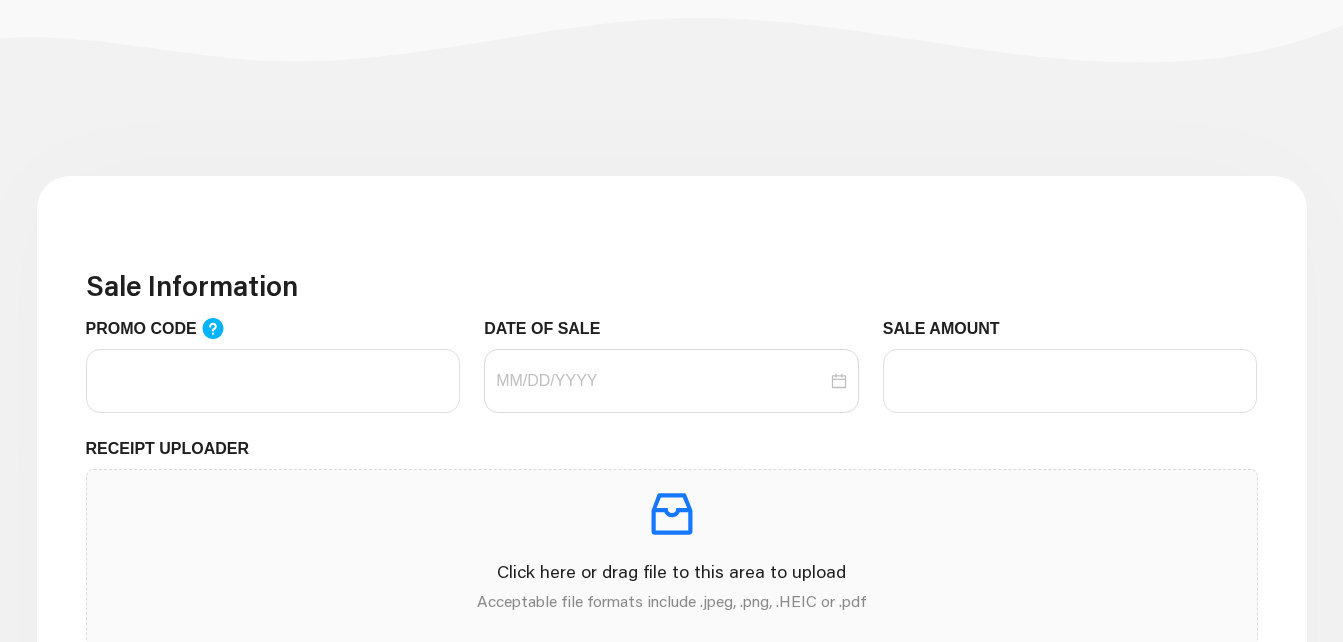 scroll, scrollTop: 600, scrollLeft: 0, axis: vertical 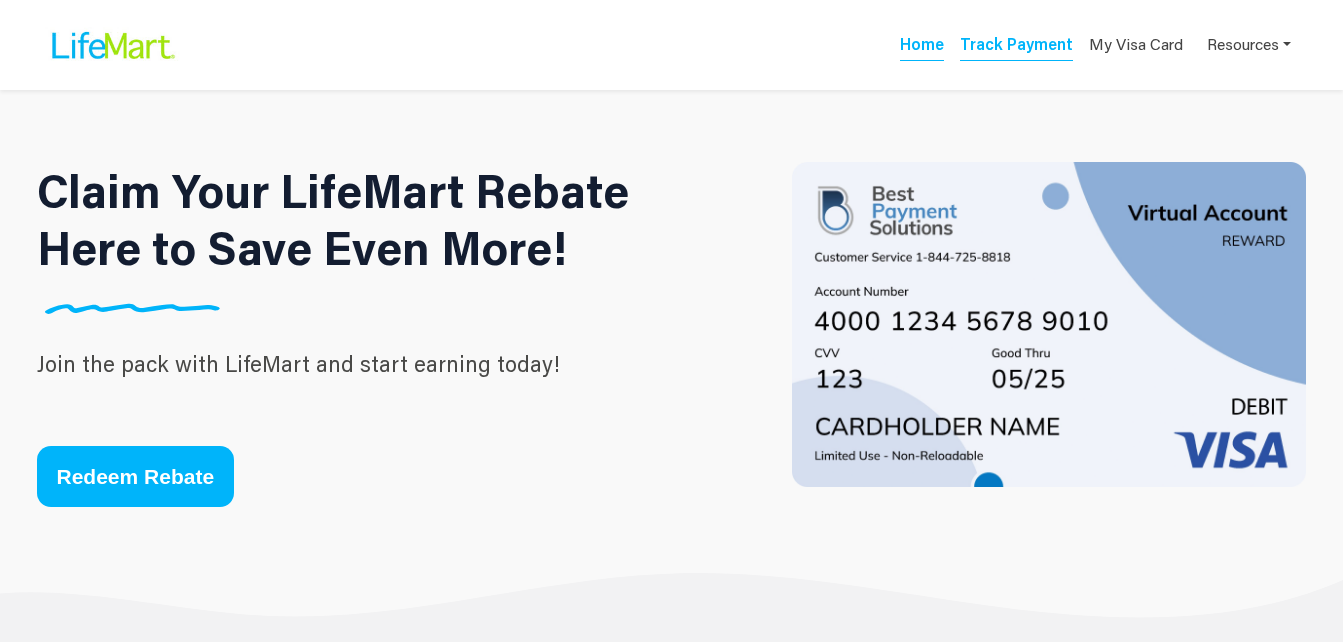 click on "Track Payment" at bounding box center [1016, 47] 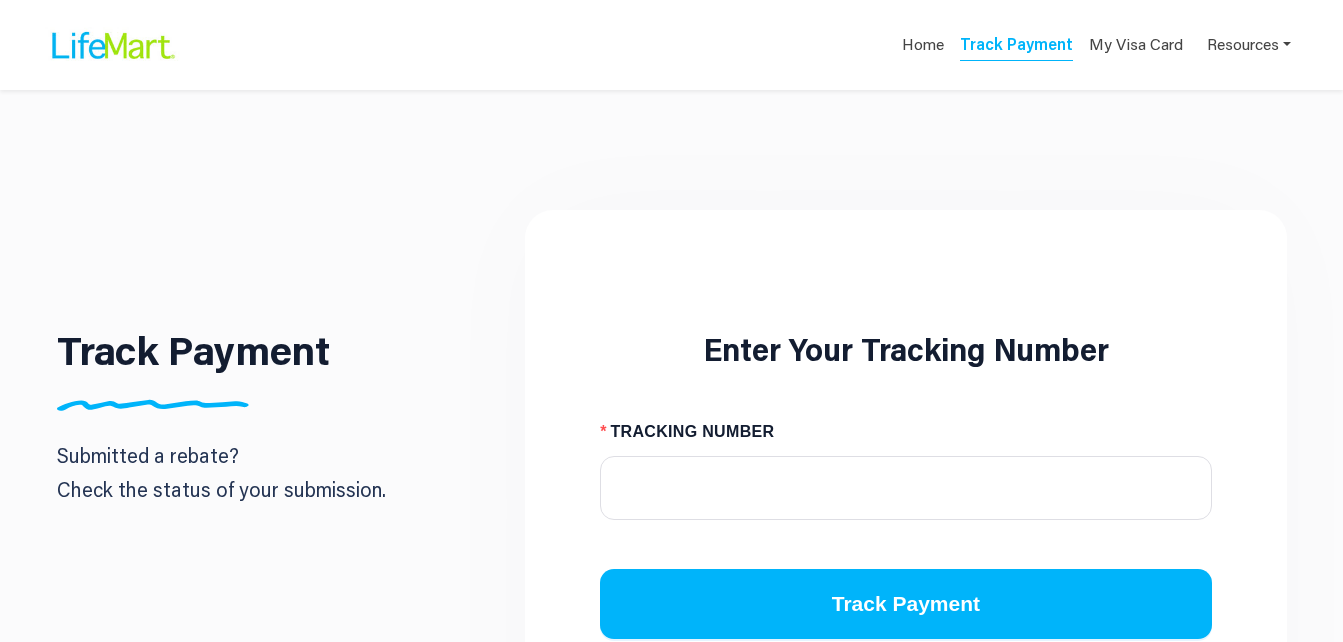 click on "Home Track Payment My Visa Card Resources" at bounding box center [758, 44] 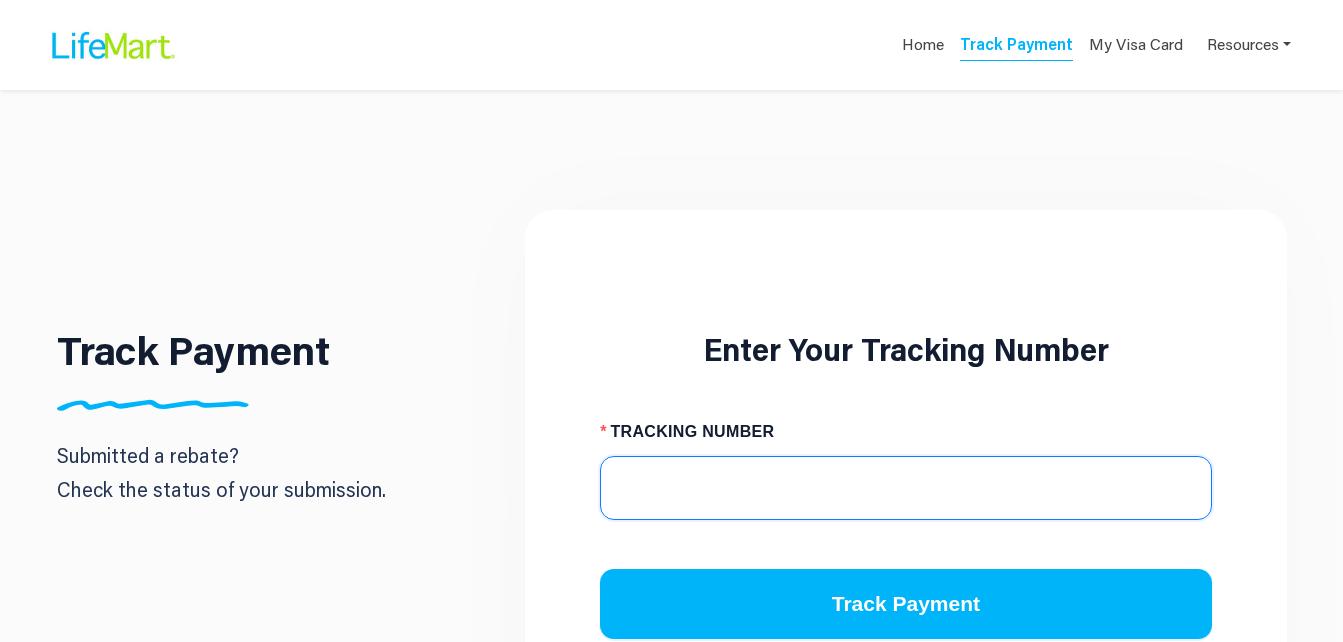 click on "TRACKING NUMBER" at bounding box center [905, 488] 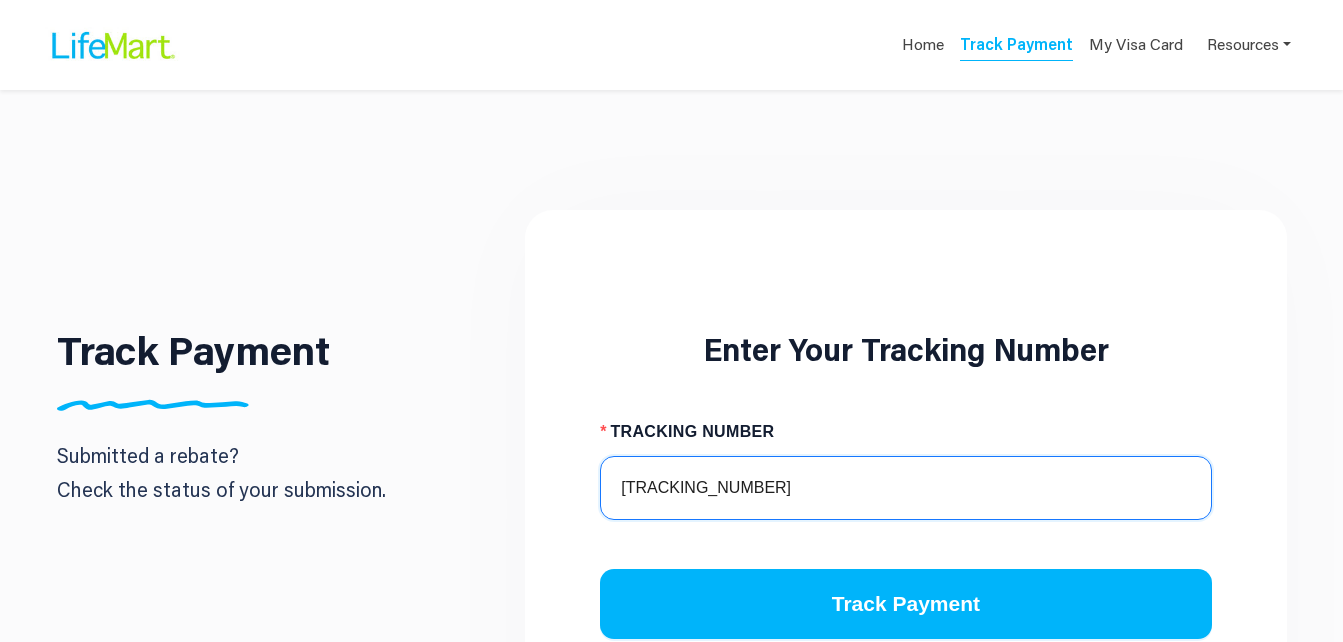 type on "[TRACKING_NUMBER]" 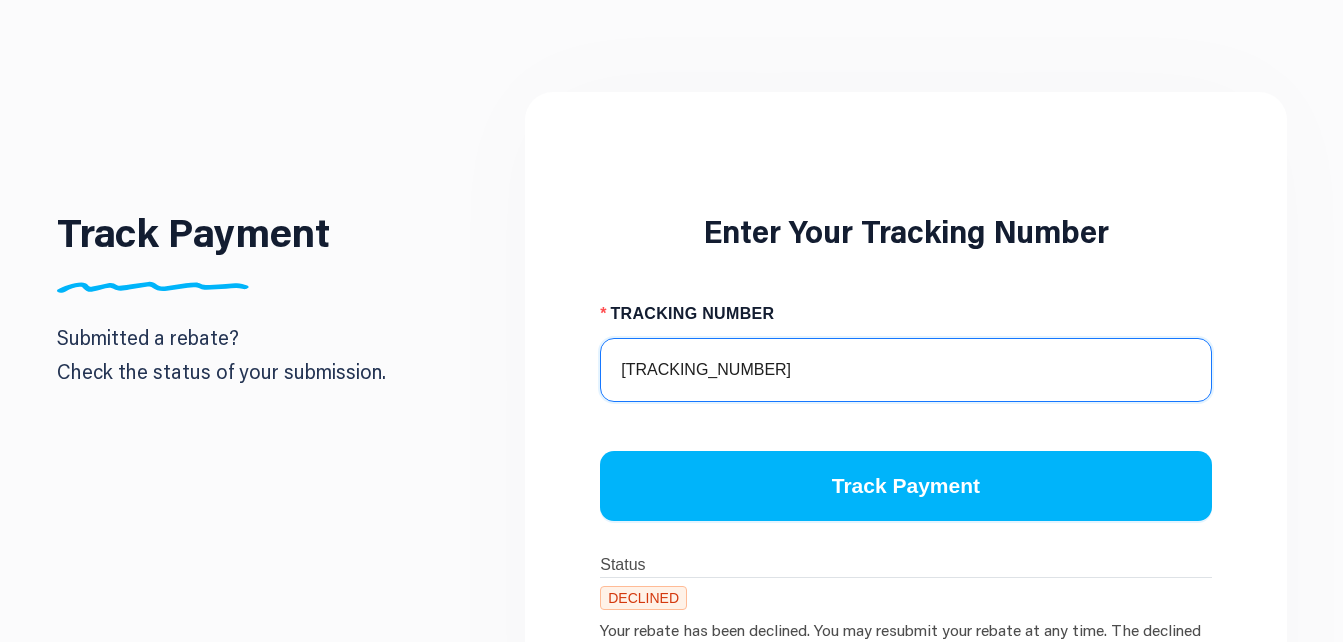 scroll, scrollTop: 300, scrollLeft: 0, axis: vertical 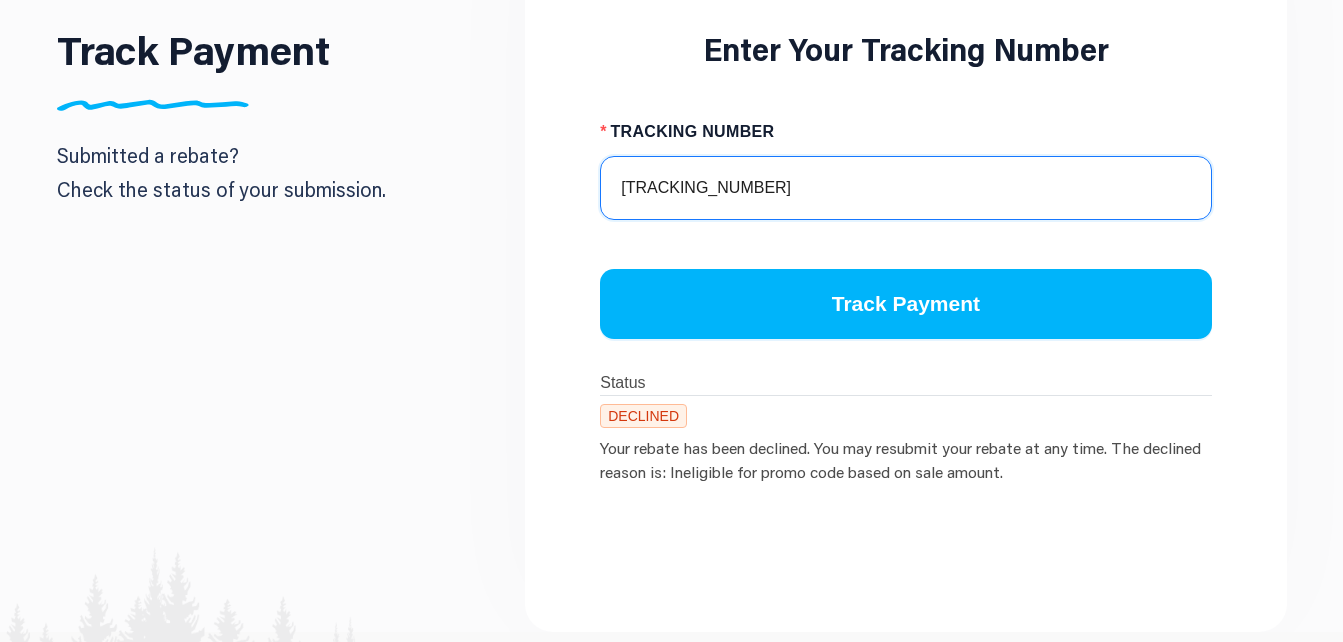 drag, startPoint x: 630, startPoint y: 184, endPoint x: 439, endPoint y: 176, distance: 191.16747 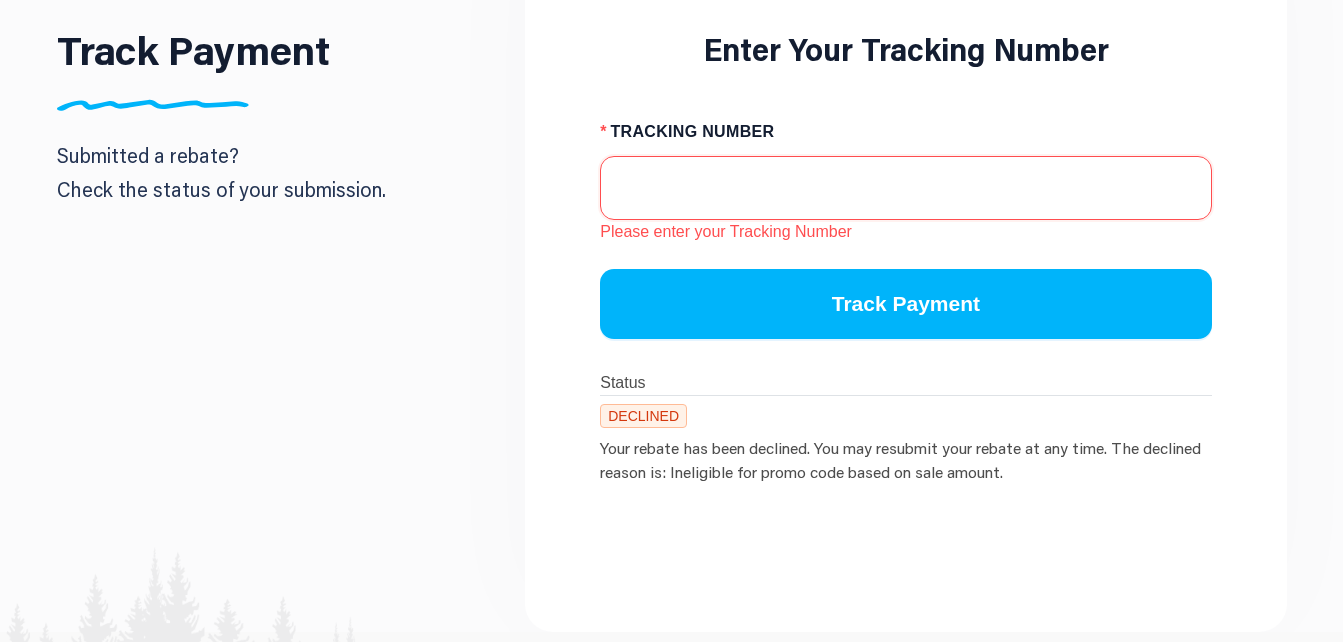 paste on "[TRACKING_NUMBER]" 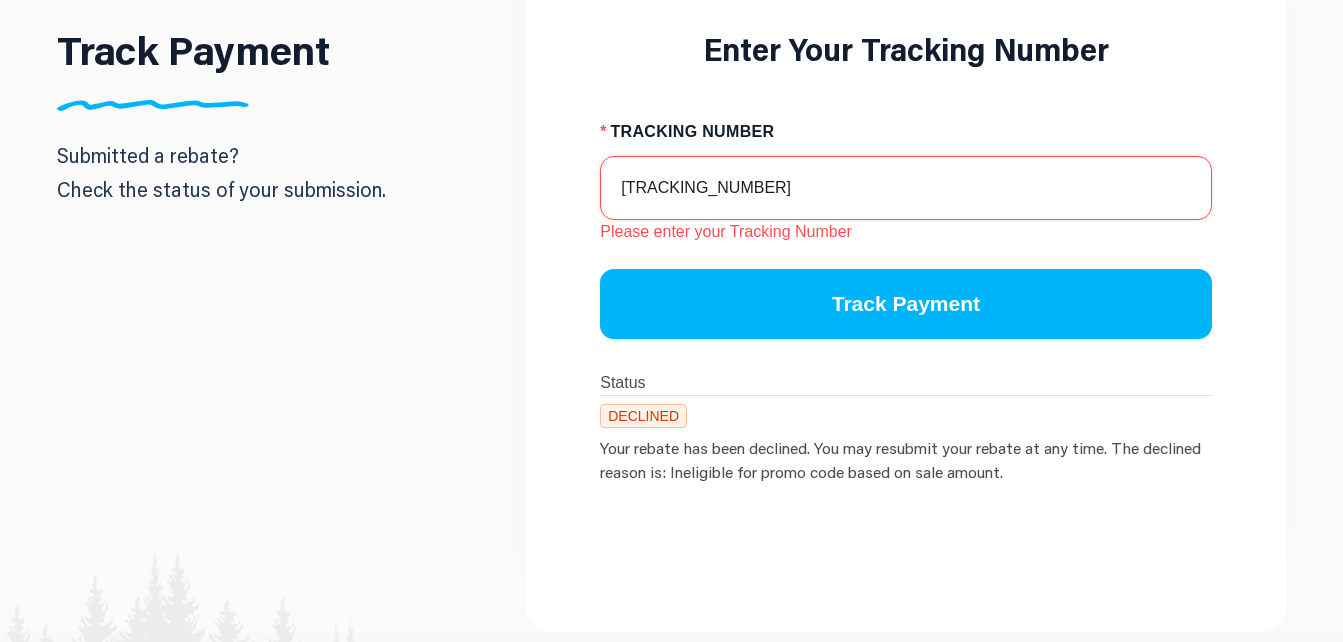 type on "[TRACKING_NUMBER]" 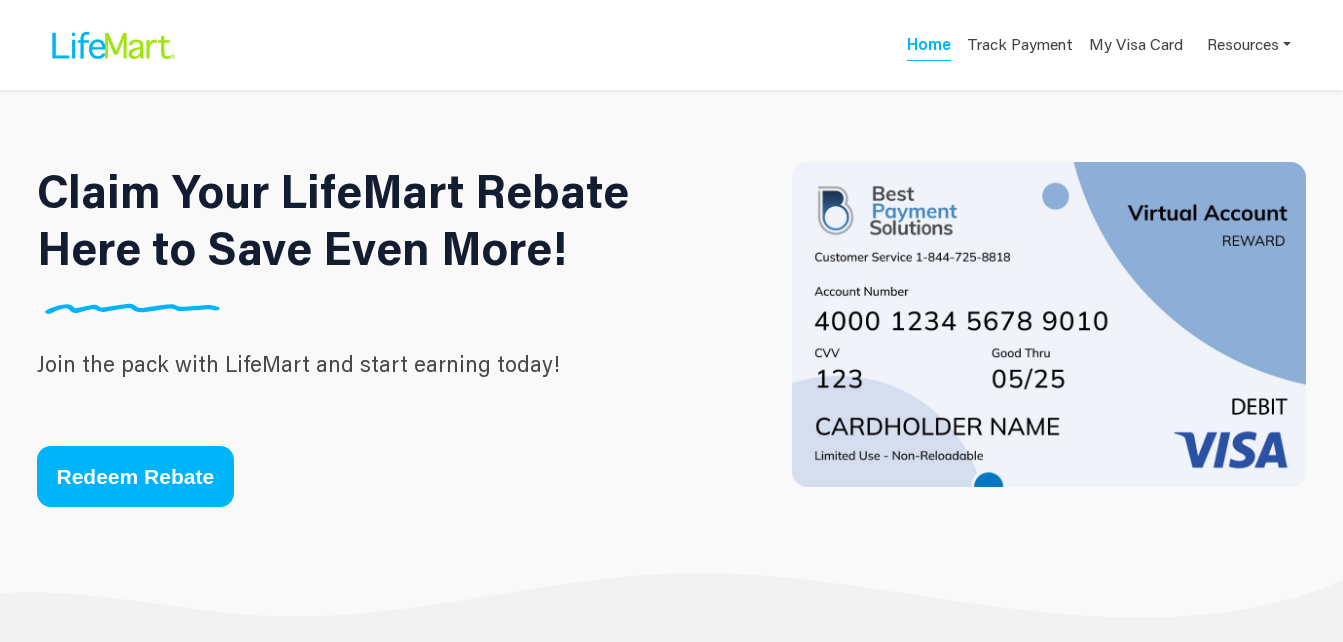 scroll, scrollTop: 0, scrollLeft: 0, axis: both 